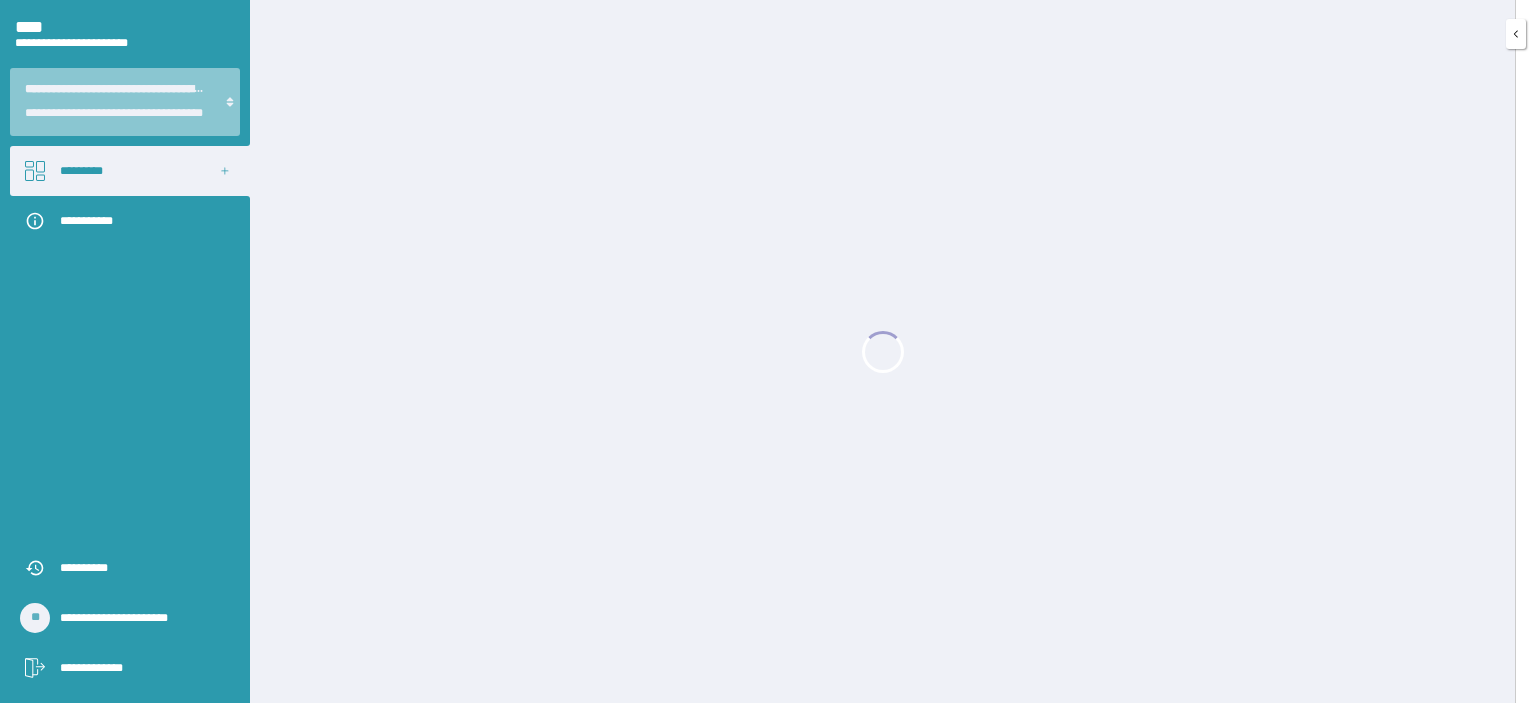scroll, scrollTop: 0, scrollLeft: 0, axis: both 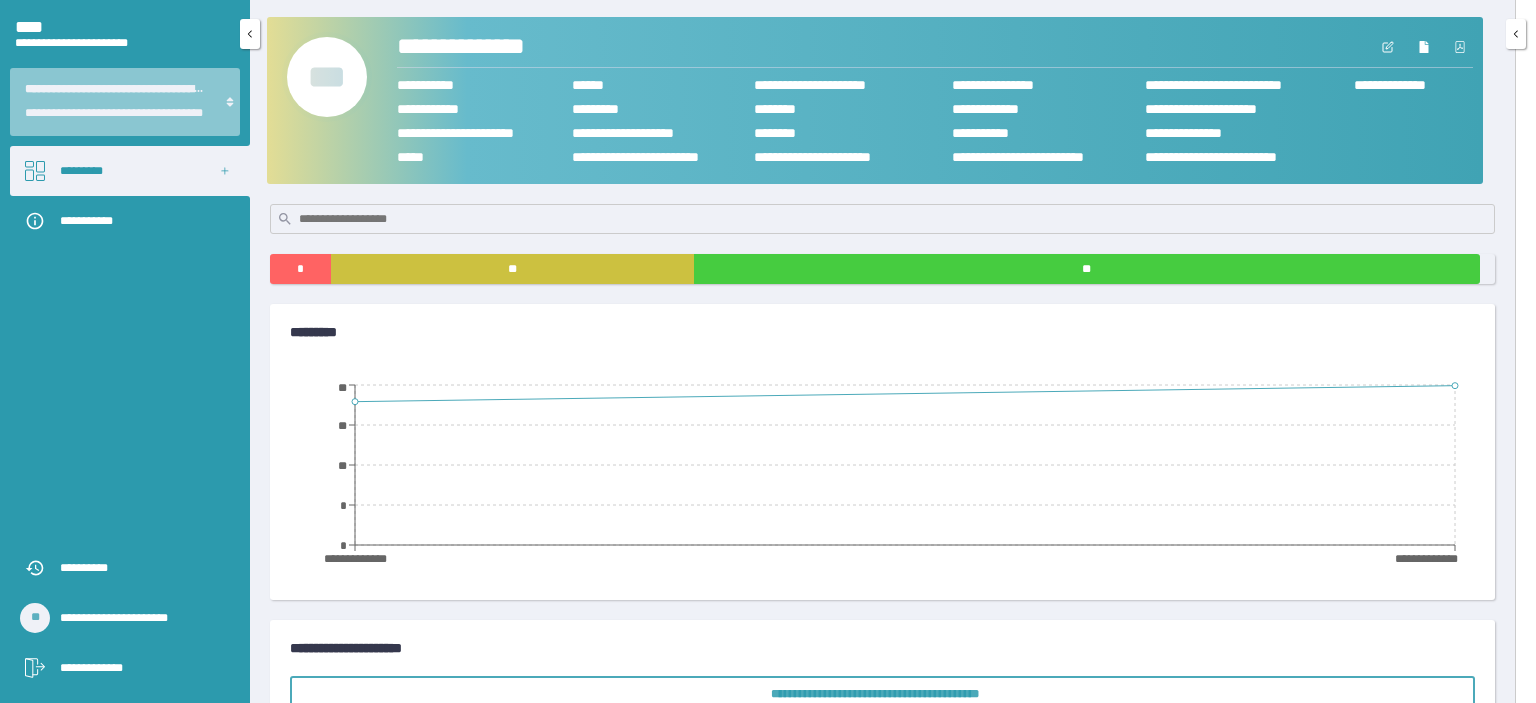 click on "[LOCATION]" at bounding box center (130, 171) 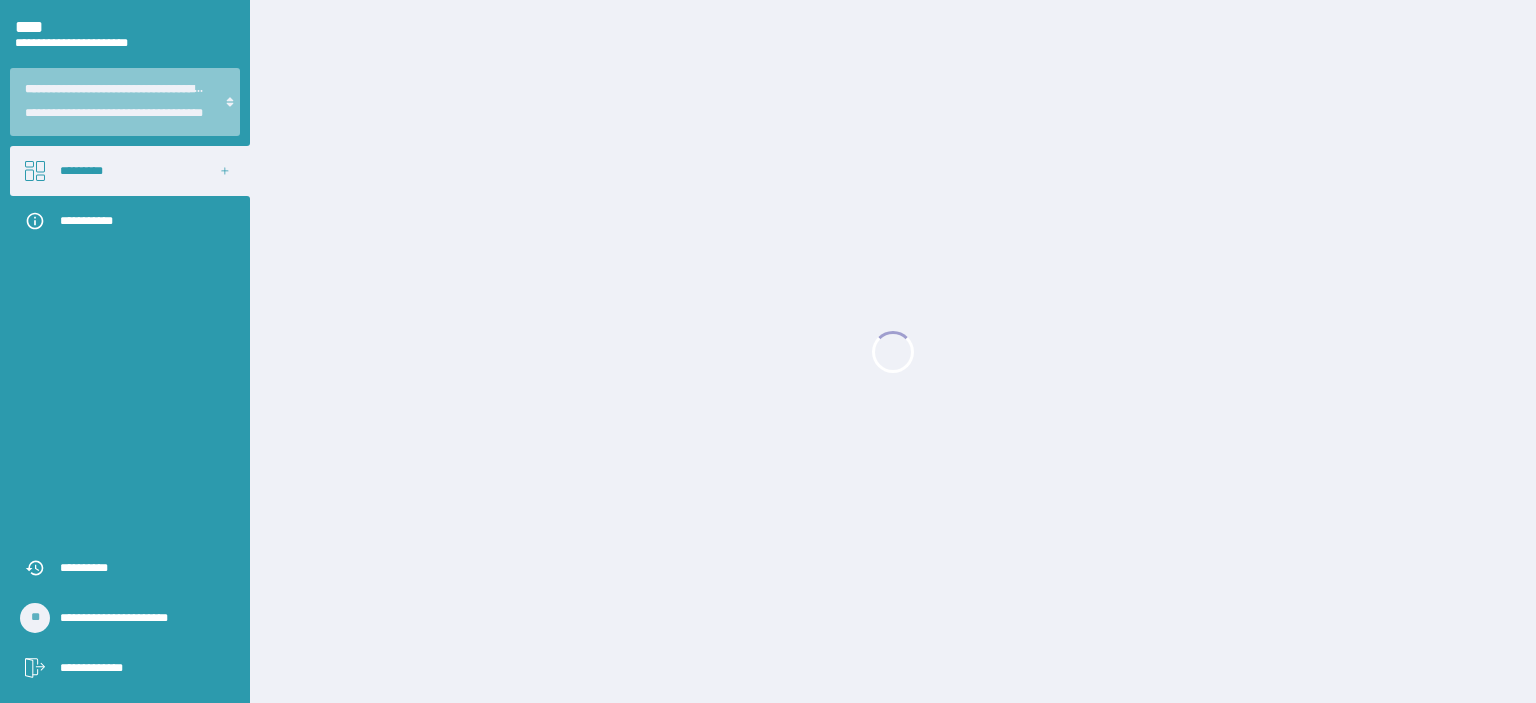 click on "[LOCATION]" at bounding box center (130, 171) 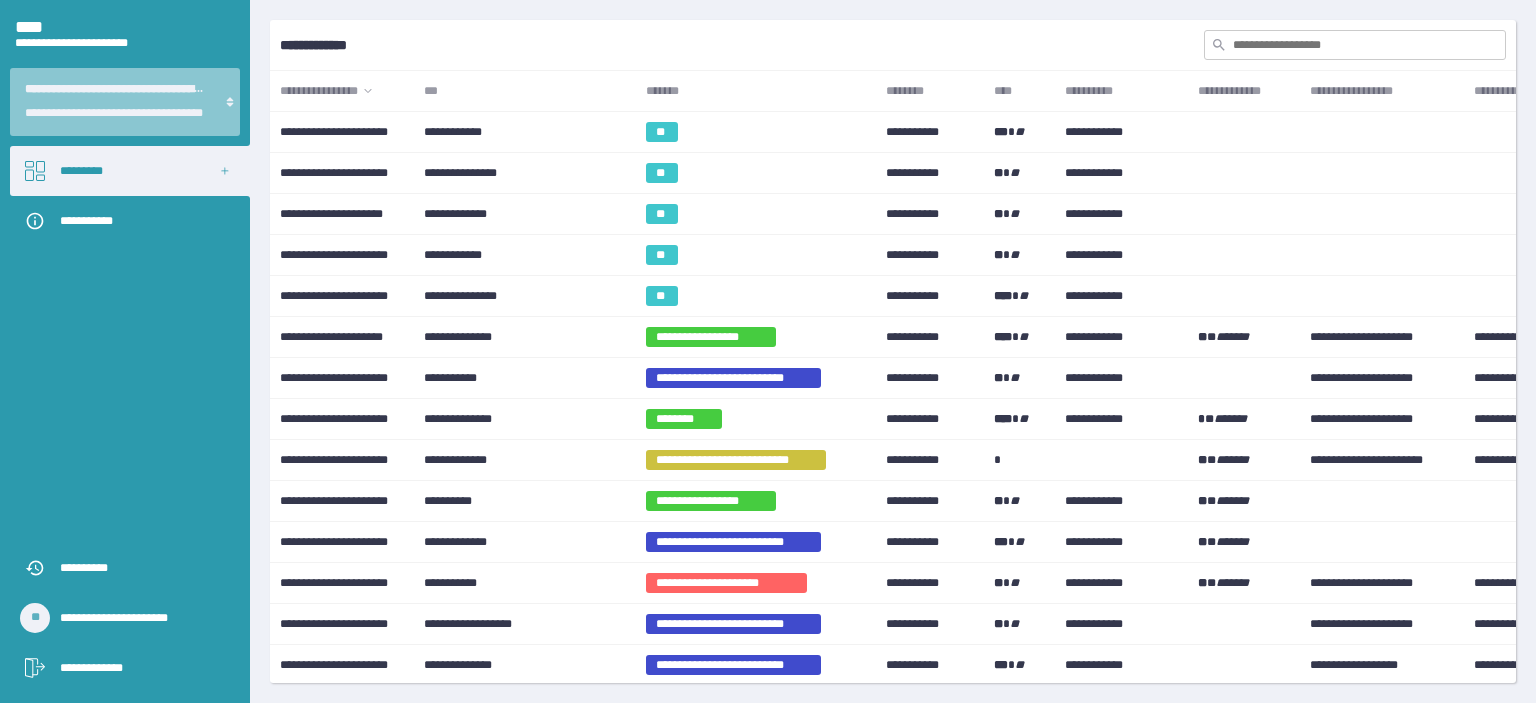 click at bounding box center (1355, 45) 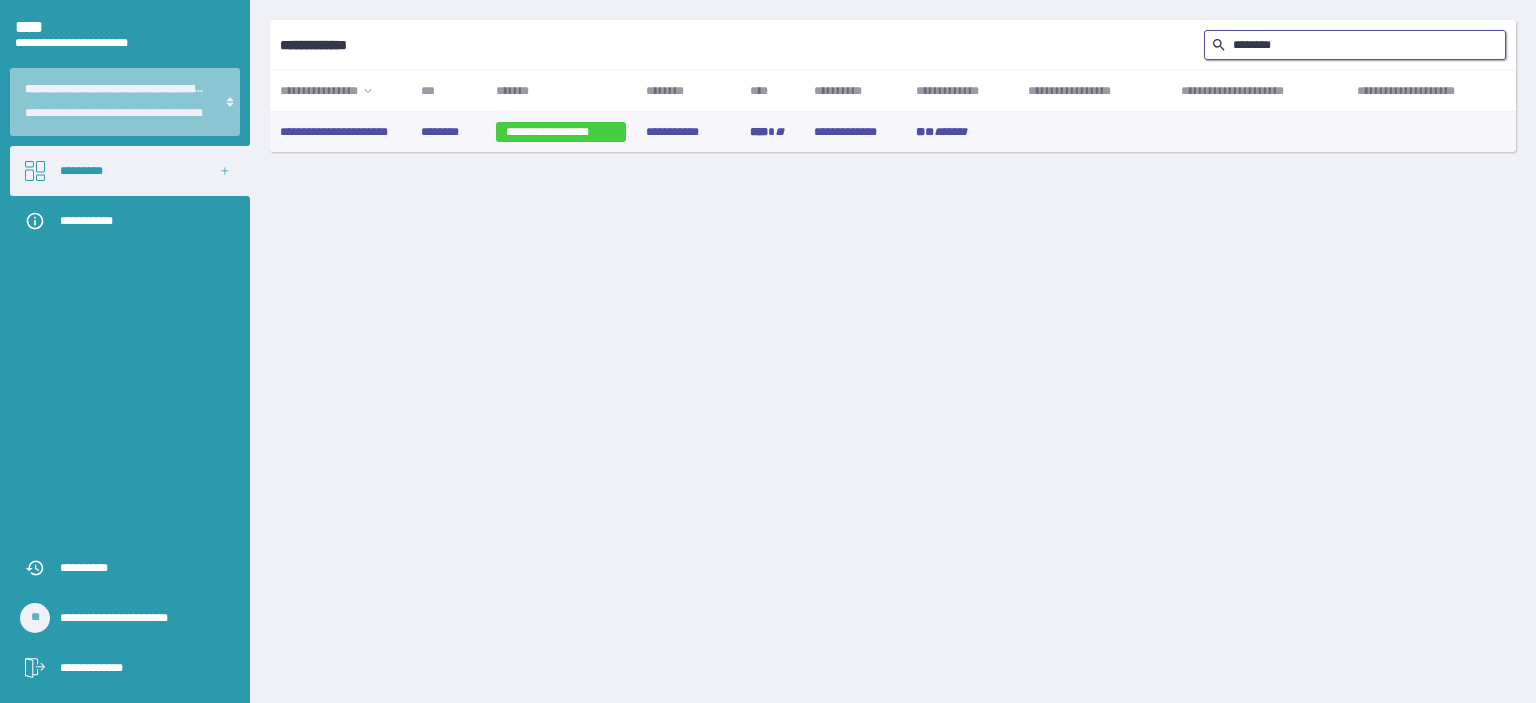 type on "[PHONE]" 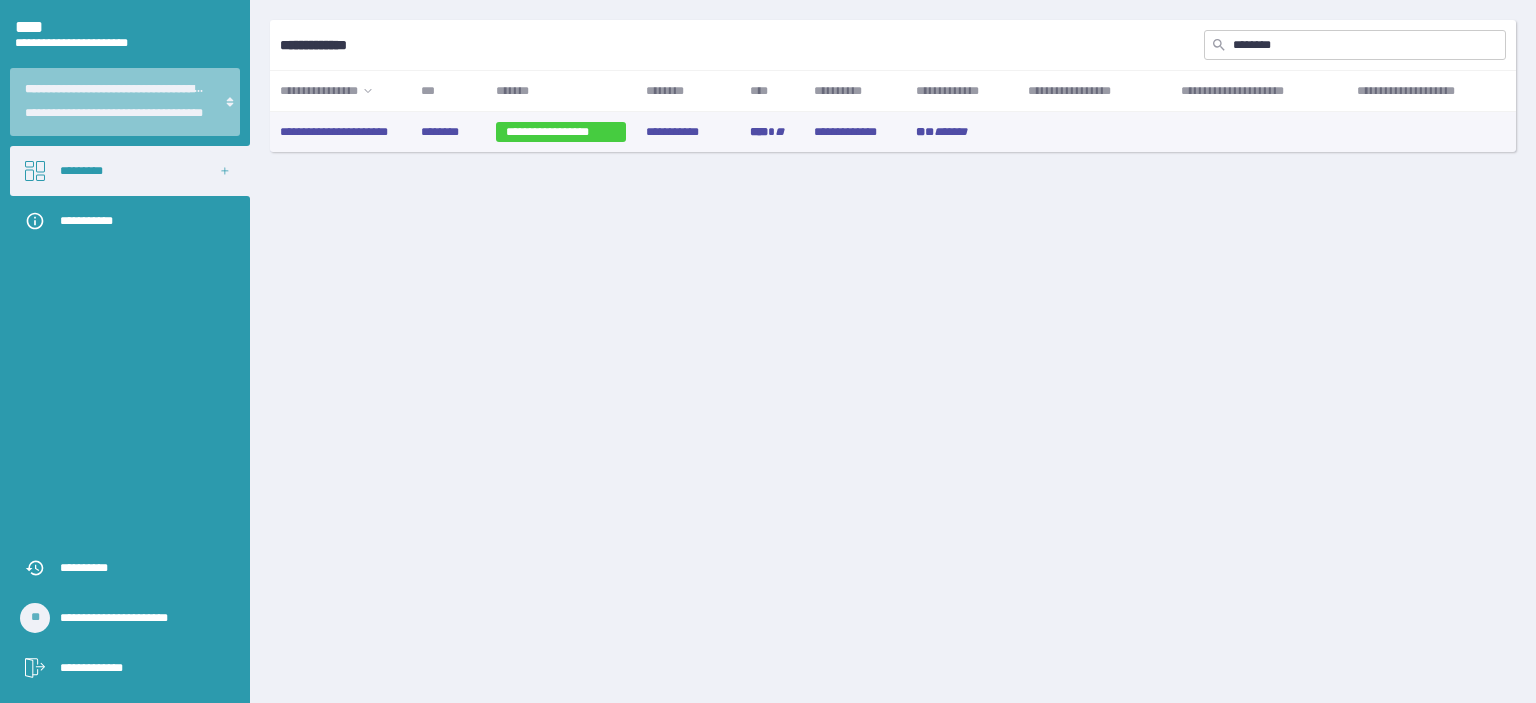 click on "[NAME]" at bounding box center [688, 132] 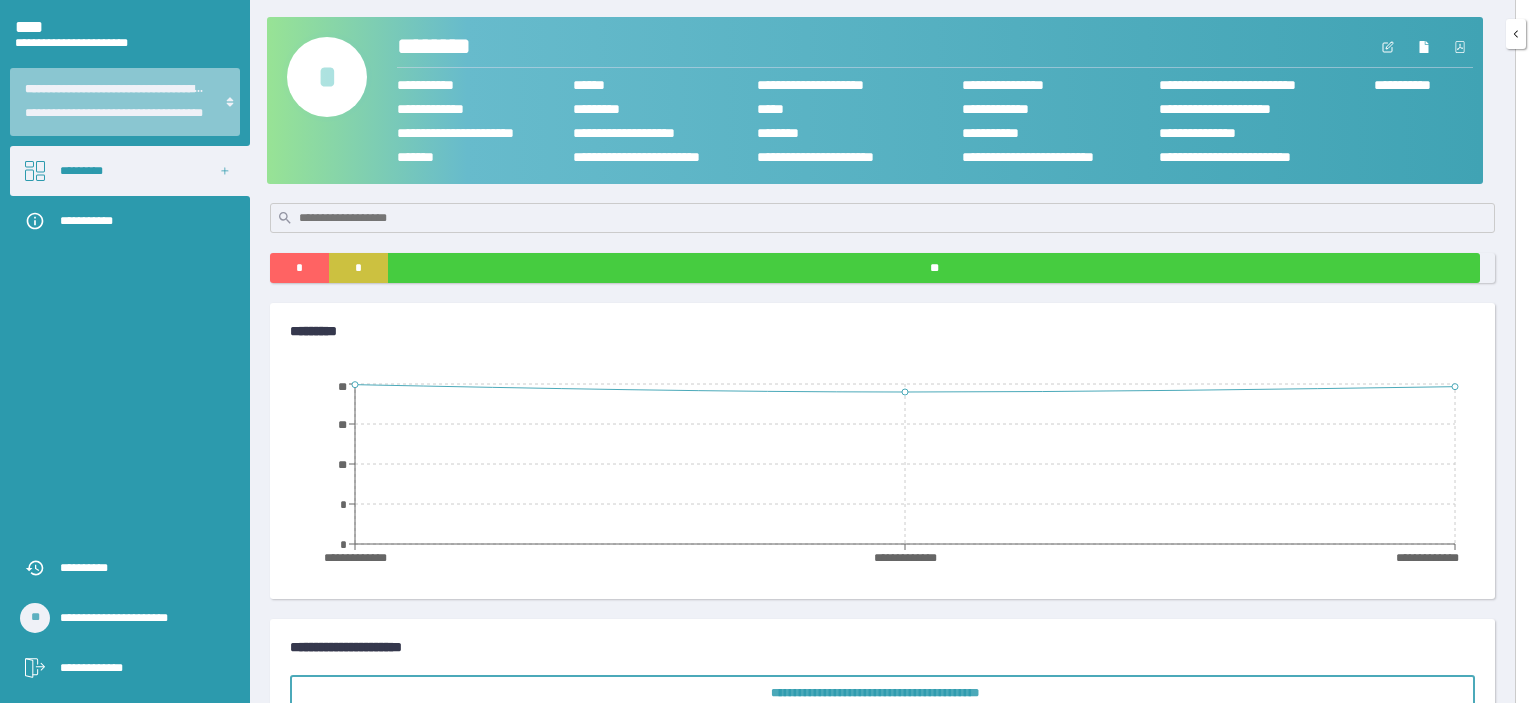 scroll, scrollTop: 0, scrollLeft: 0, axis: both 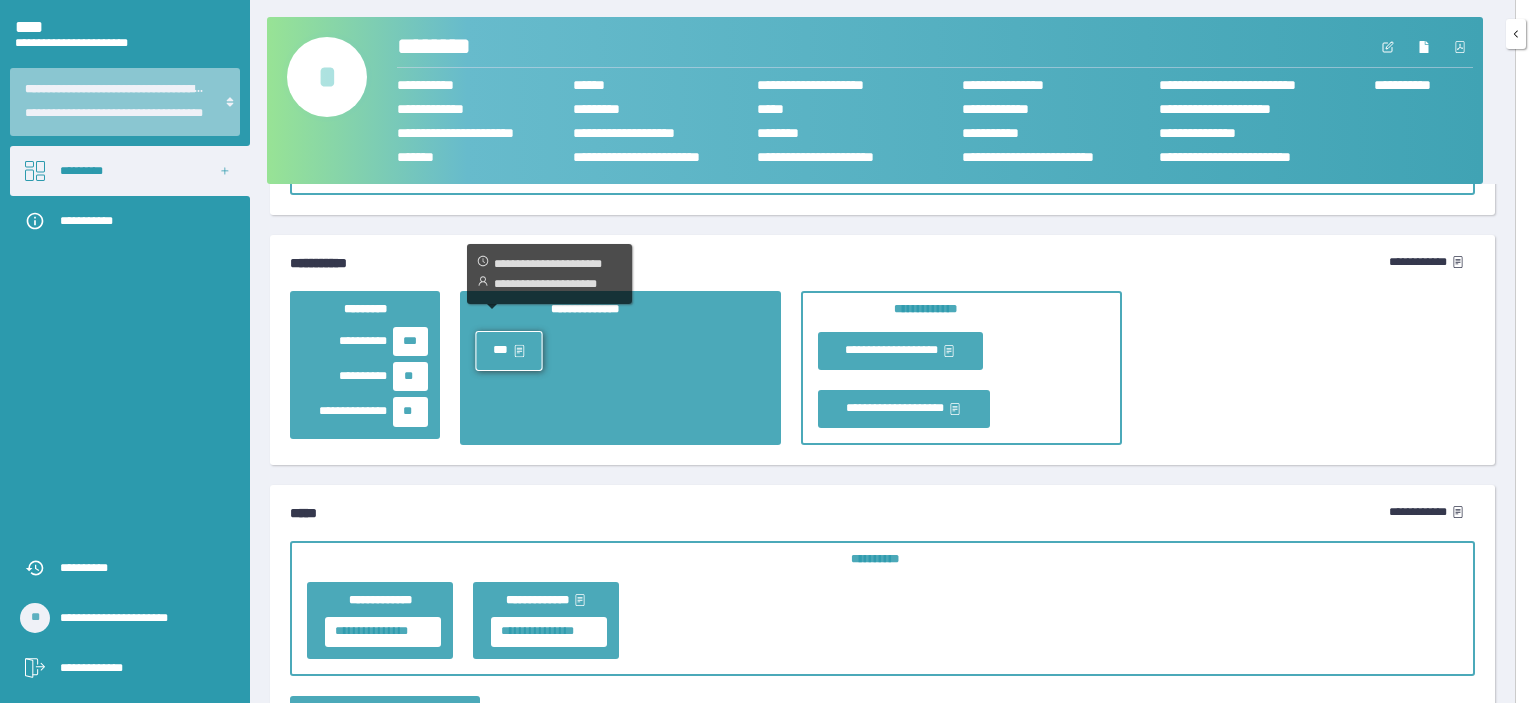 click on "[ADDRESS]" at bounding box center (509, 350) 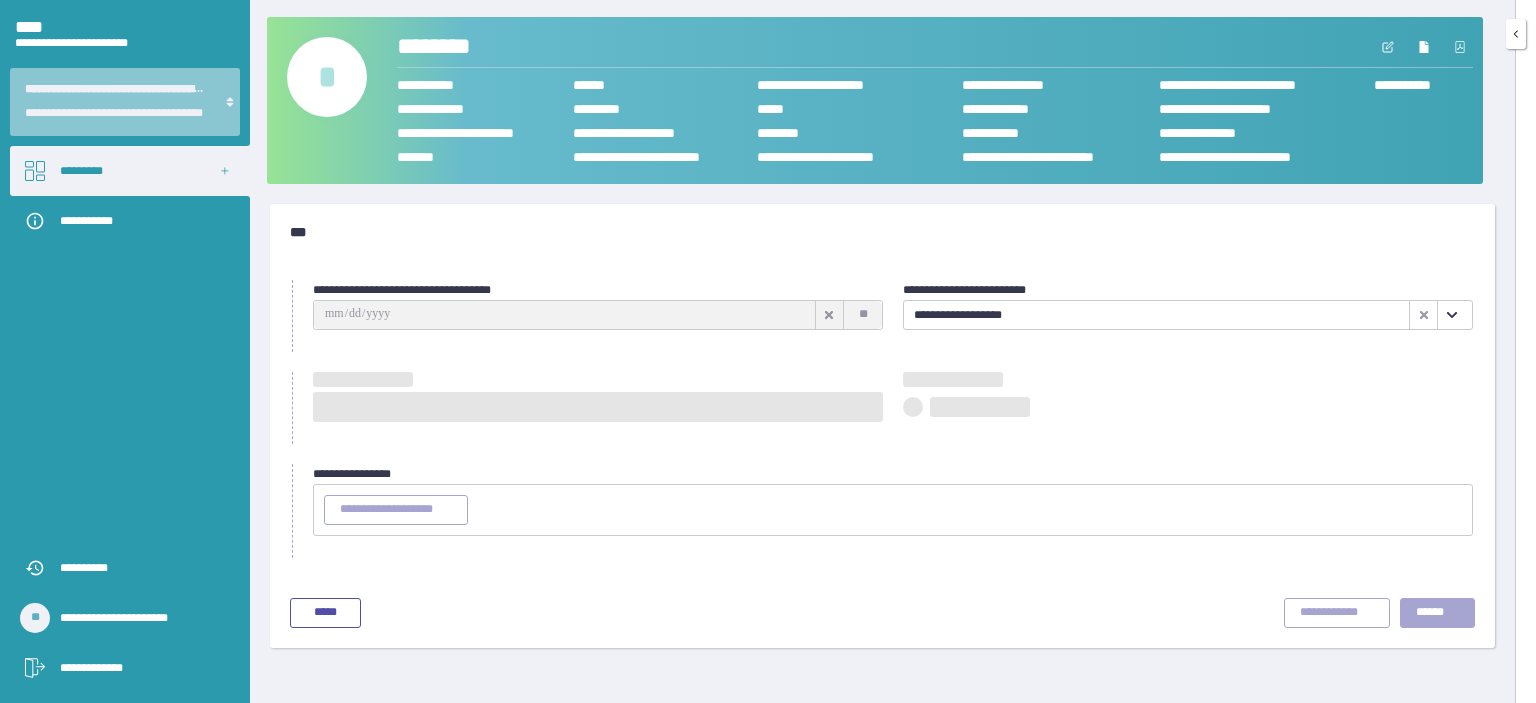 scroll, scrollTop: 0, scrollLeft: 0, axis: both 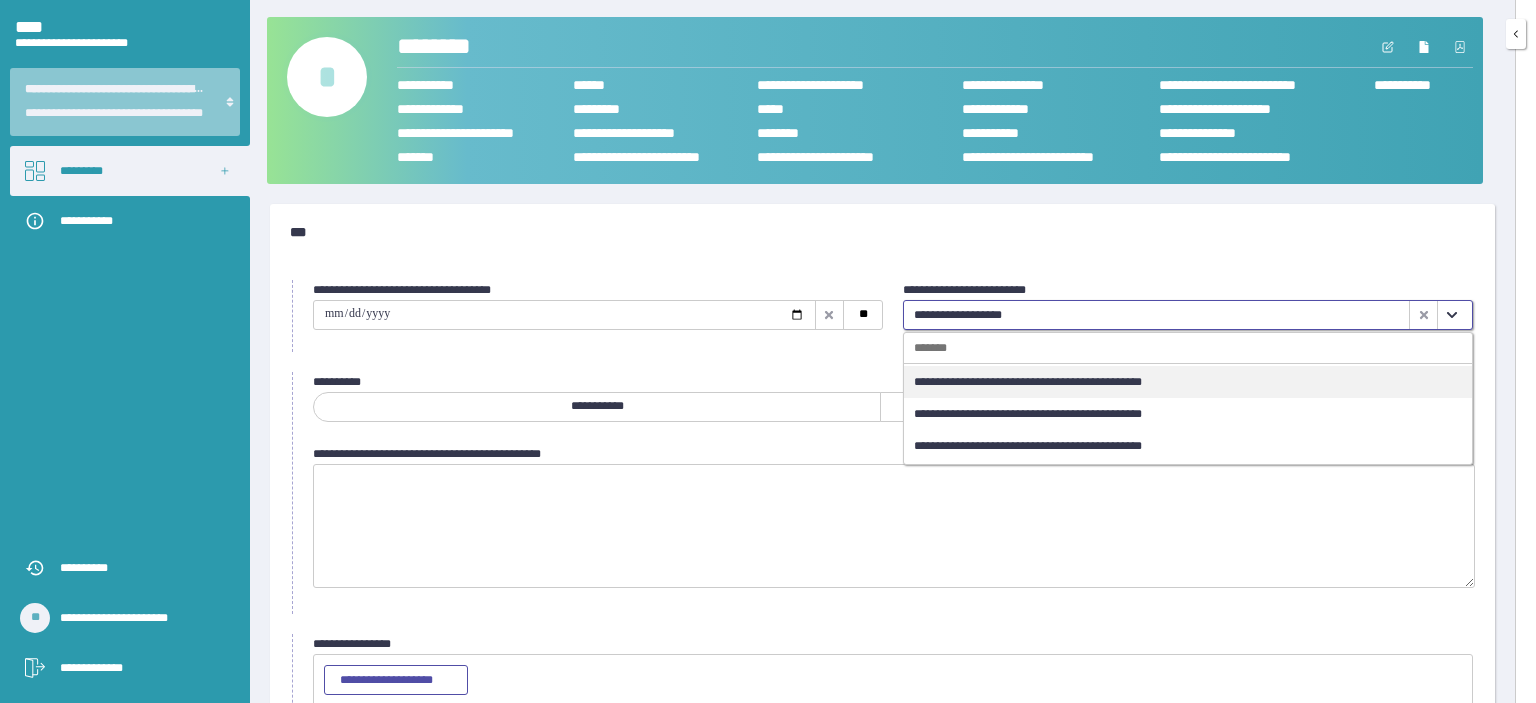 click at bounding box center [1451, 315] 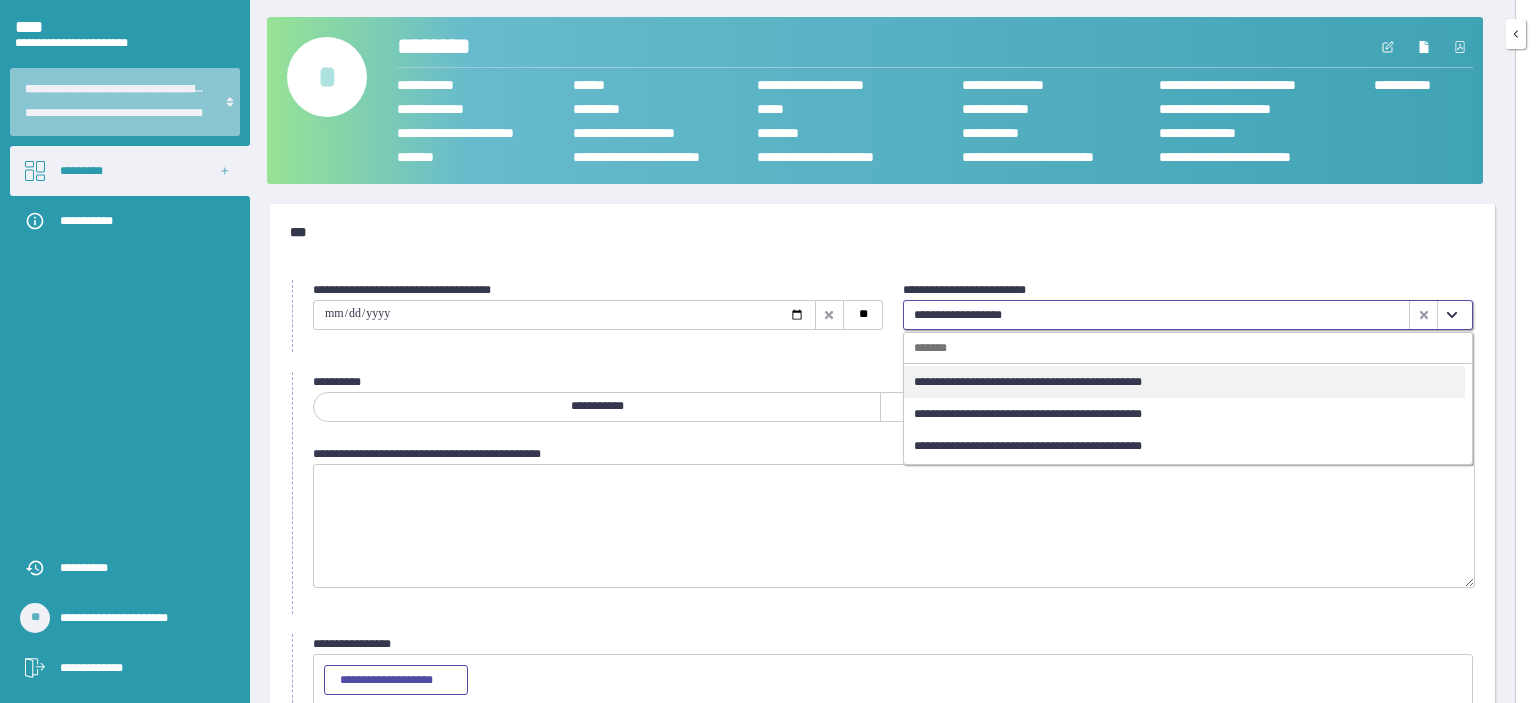 click on "[EMAIL]" at bounding box center (1184, 382) 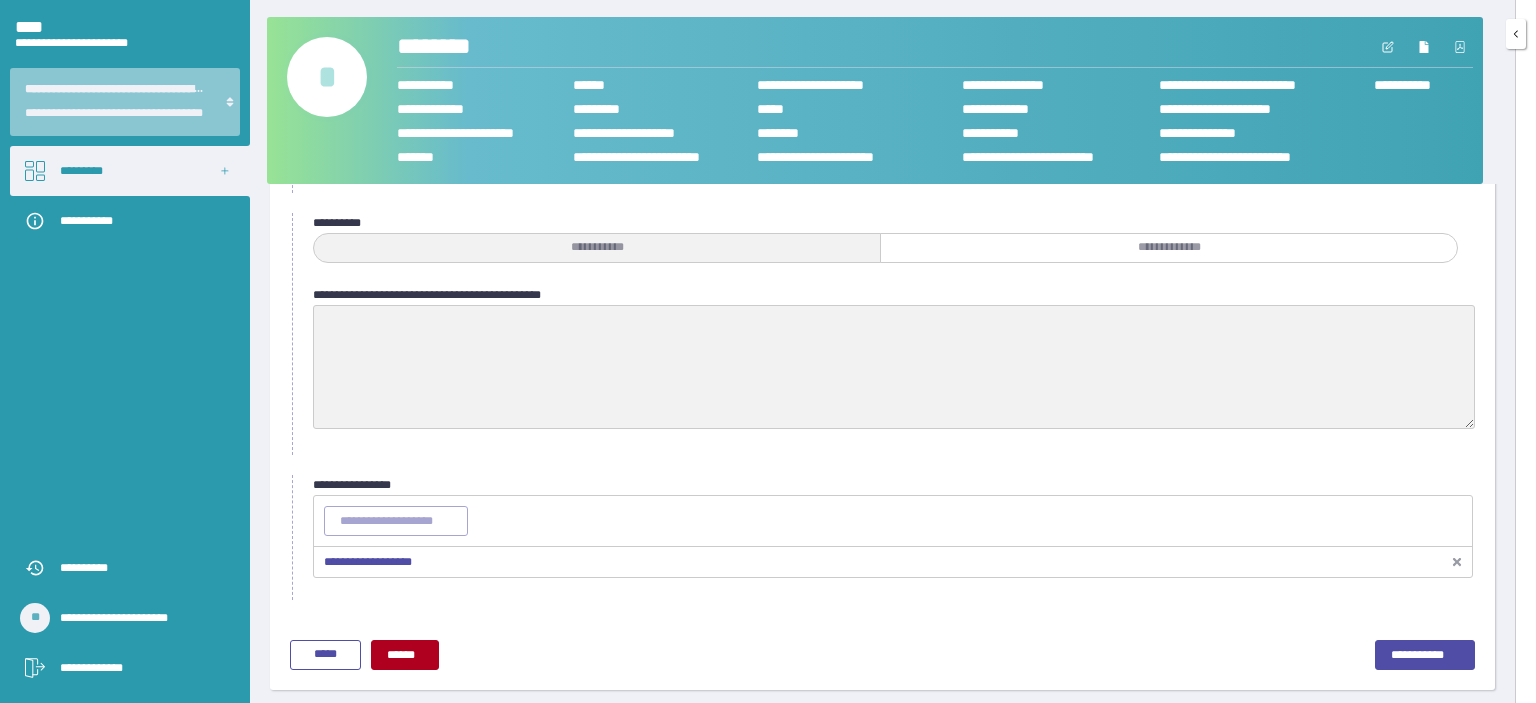 scroll, scrollTop: 162, scrollLeft: 0, axis: vertical 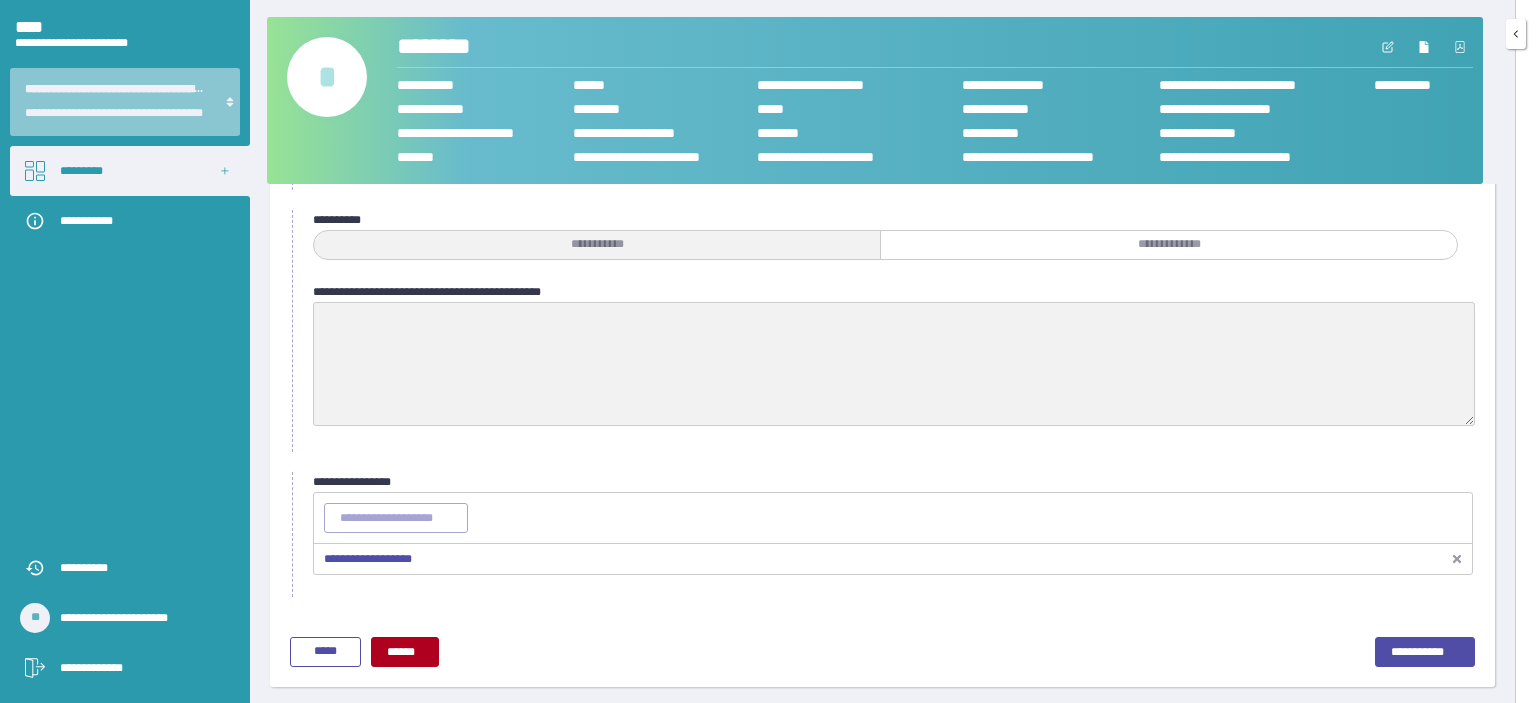 click on "[CREDIT_CARD]" at bounding box center (368, 559) 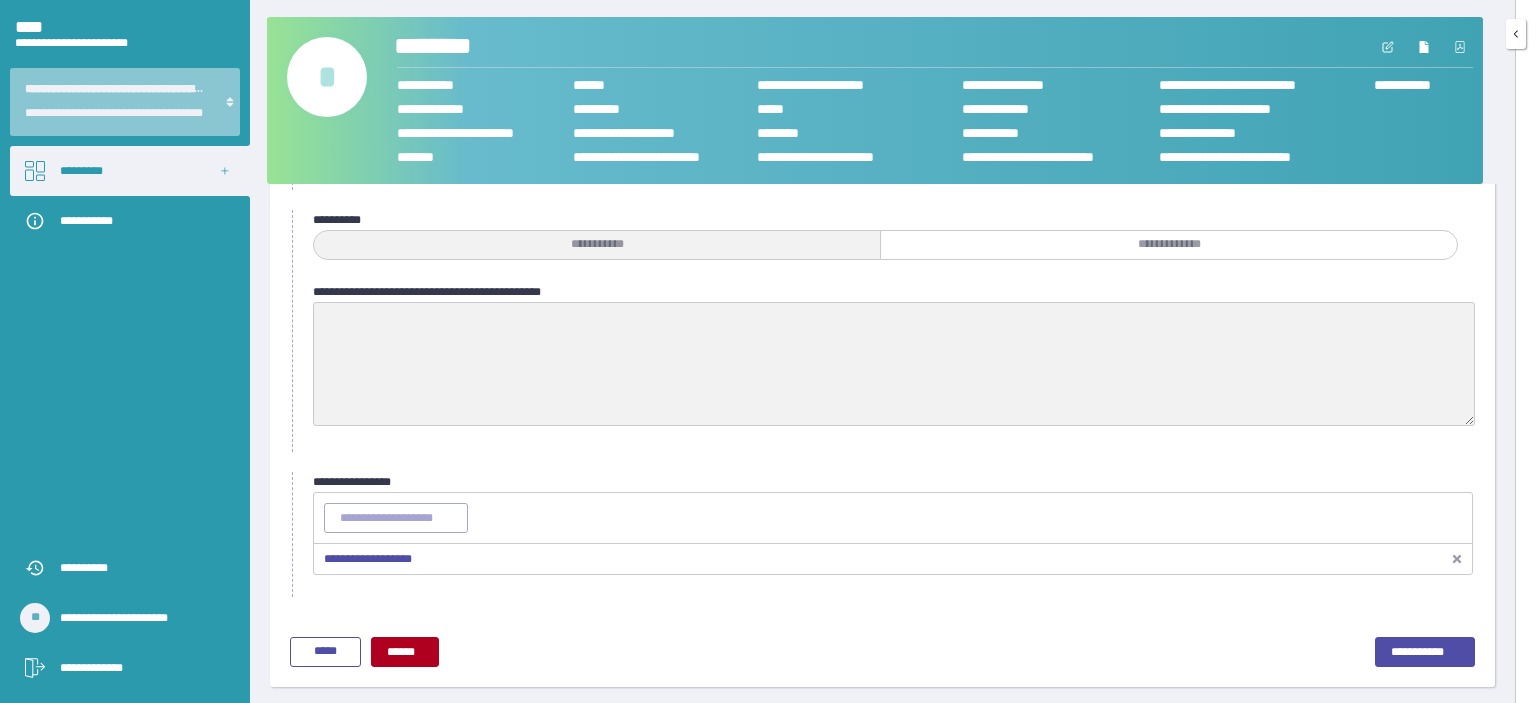 click on "[PHONE]" at bounding box center (452, 47) 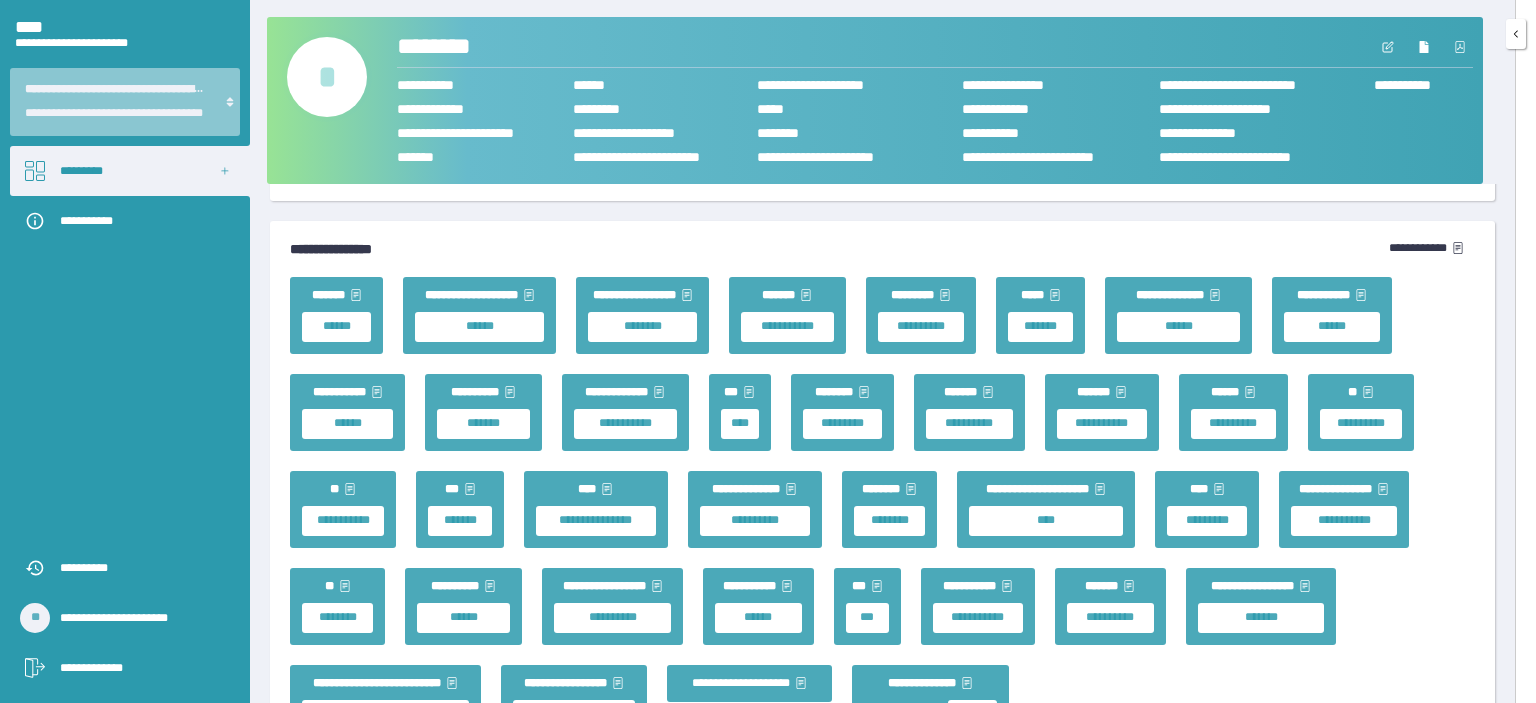 scroll, scrollTop: 4579, scrollLeft: 0, axis: vertical 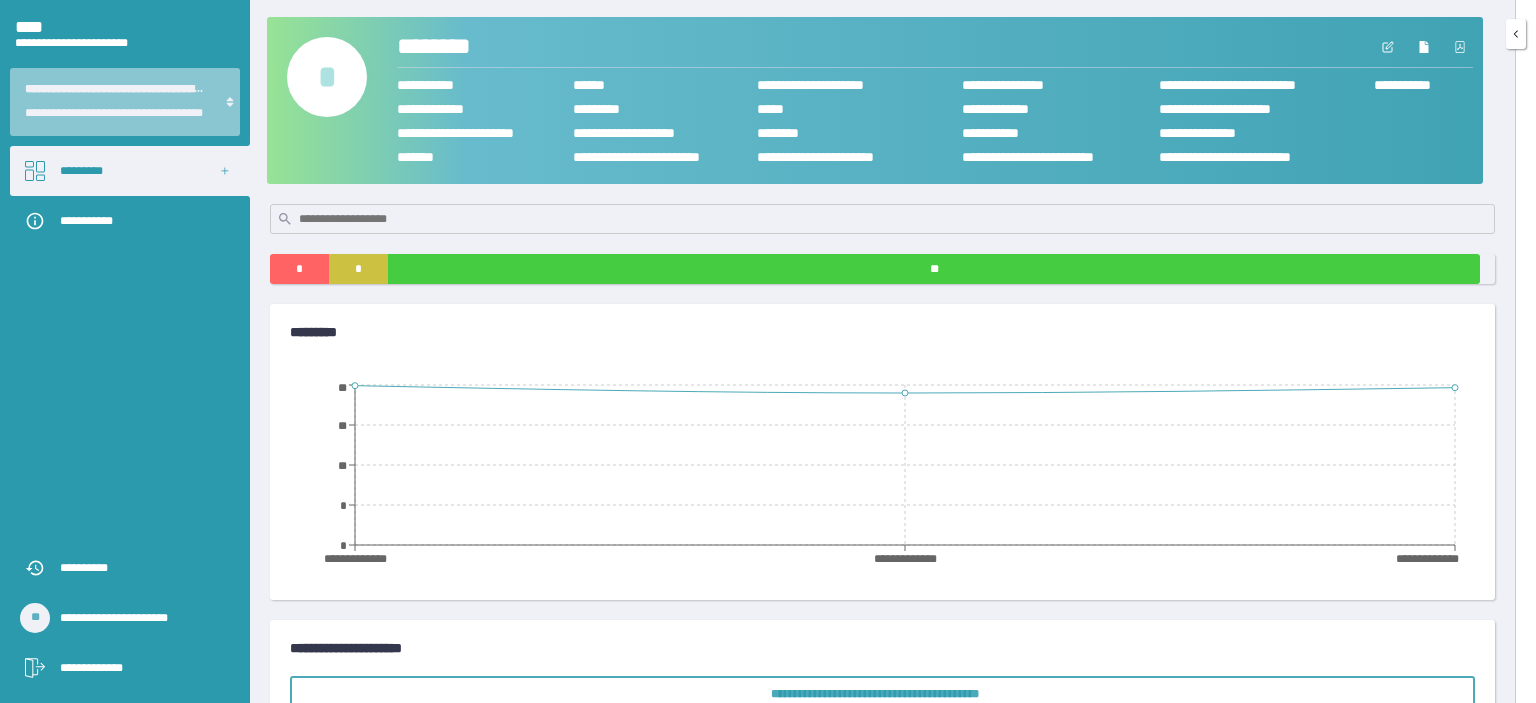 click on "[NAME]" at bounding box center (483, 85) 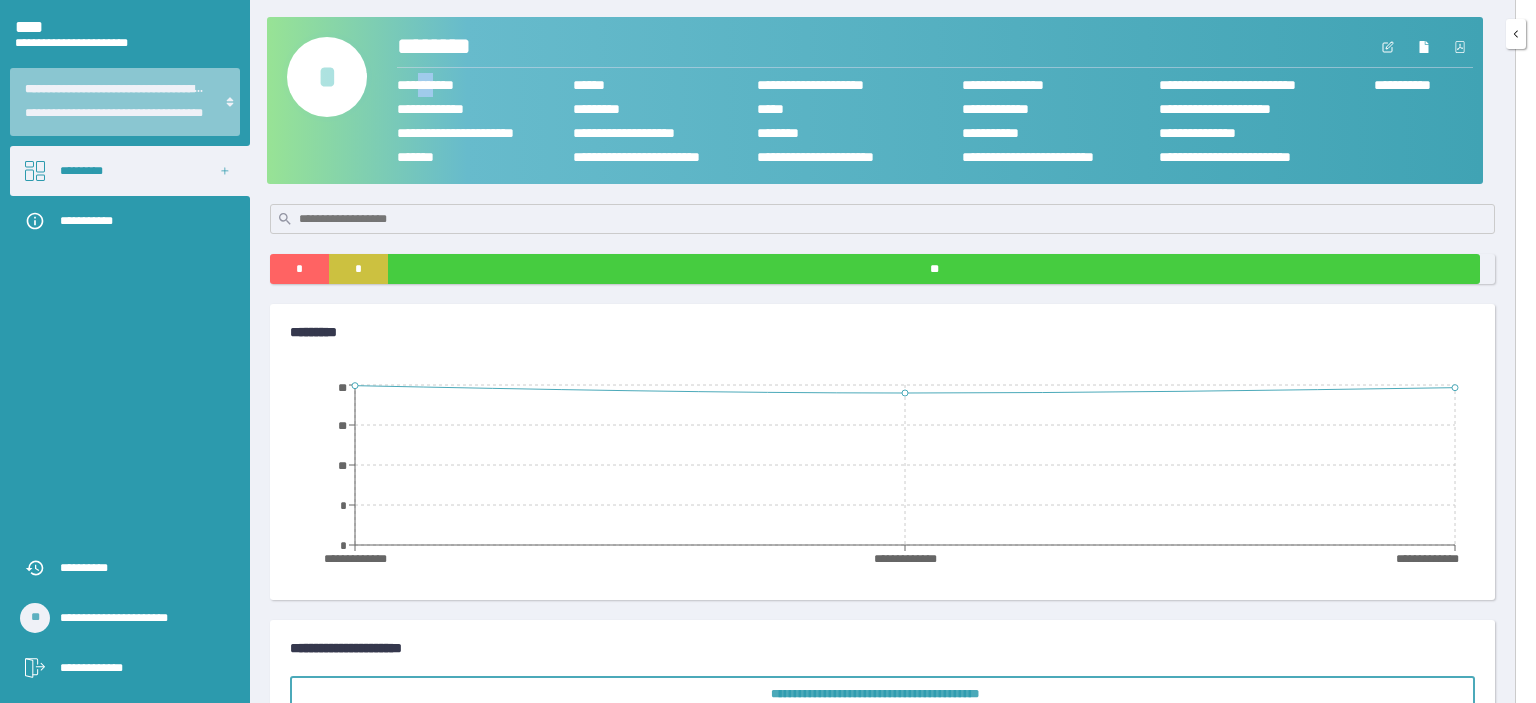 click on "[NAME]" at bounding box center [483, 85] 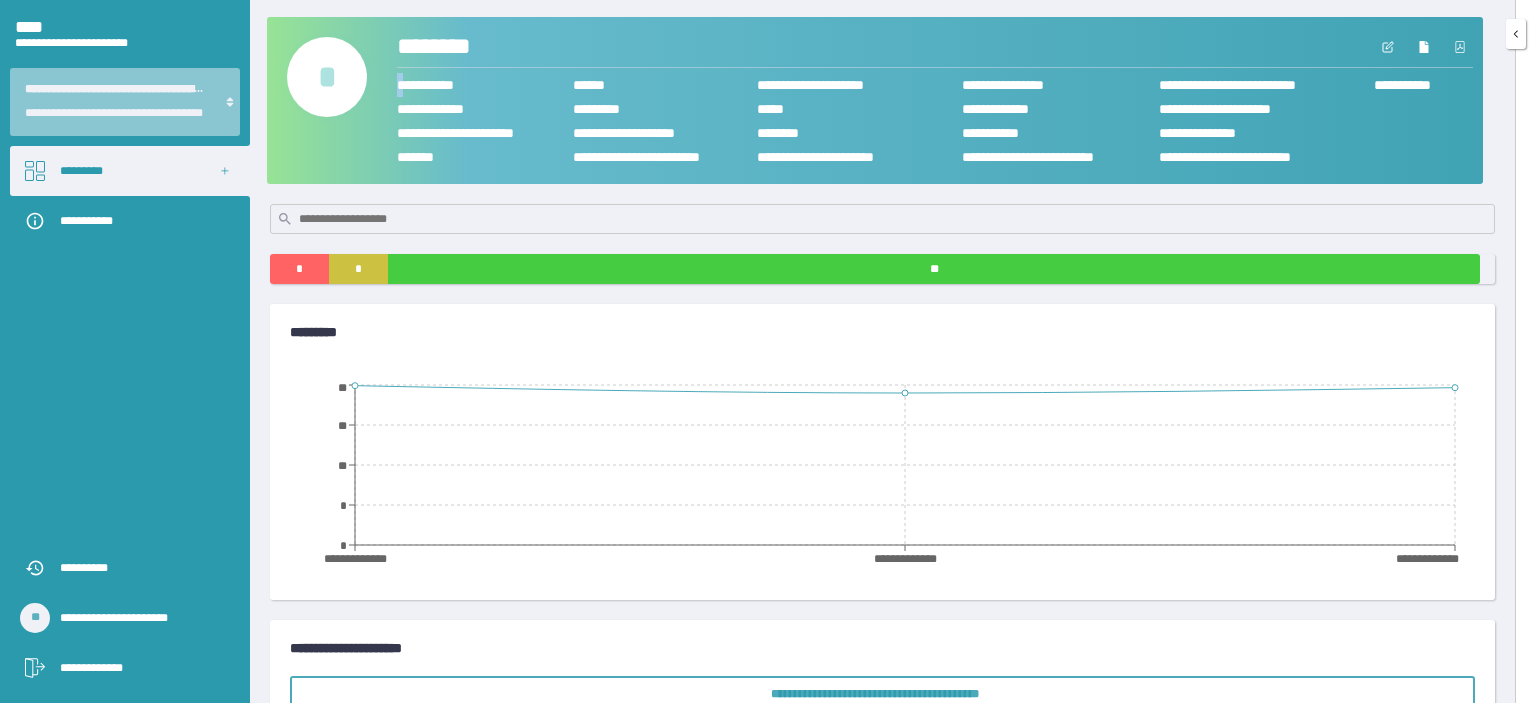 drag, startPoint x: 394, startPoint y: 87, endPoint x: 406, endPoint y: 87, distance: 12 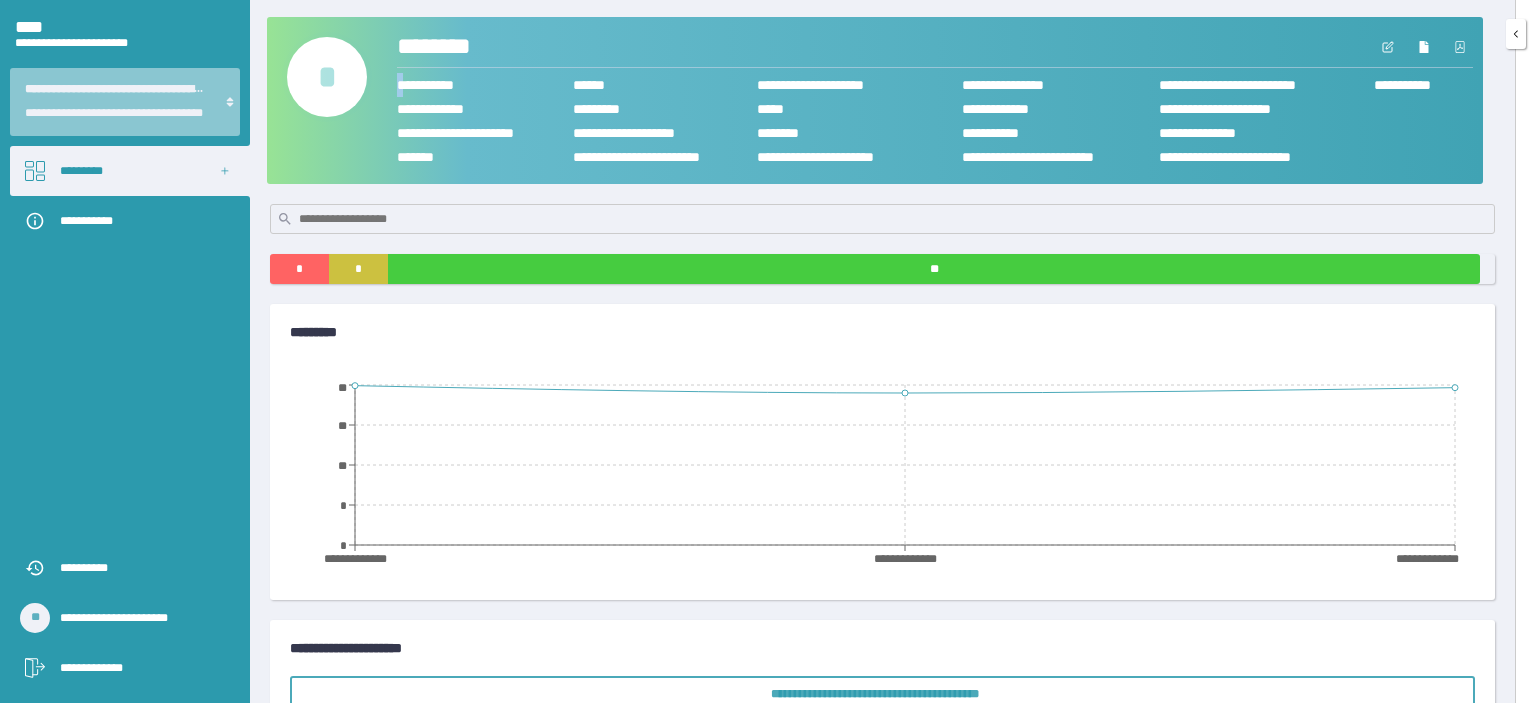 click on "[ADDRESS]" at bounding box center (935, 100) 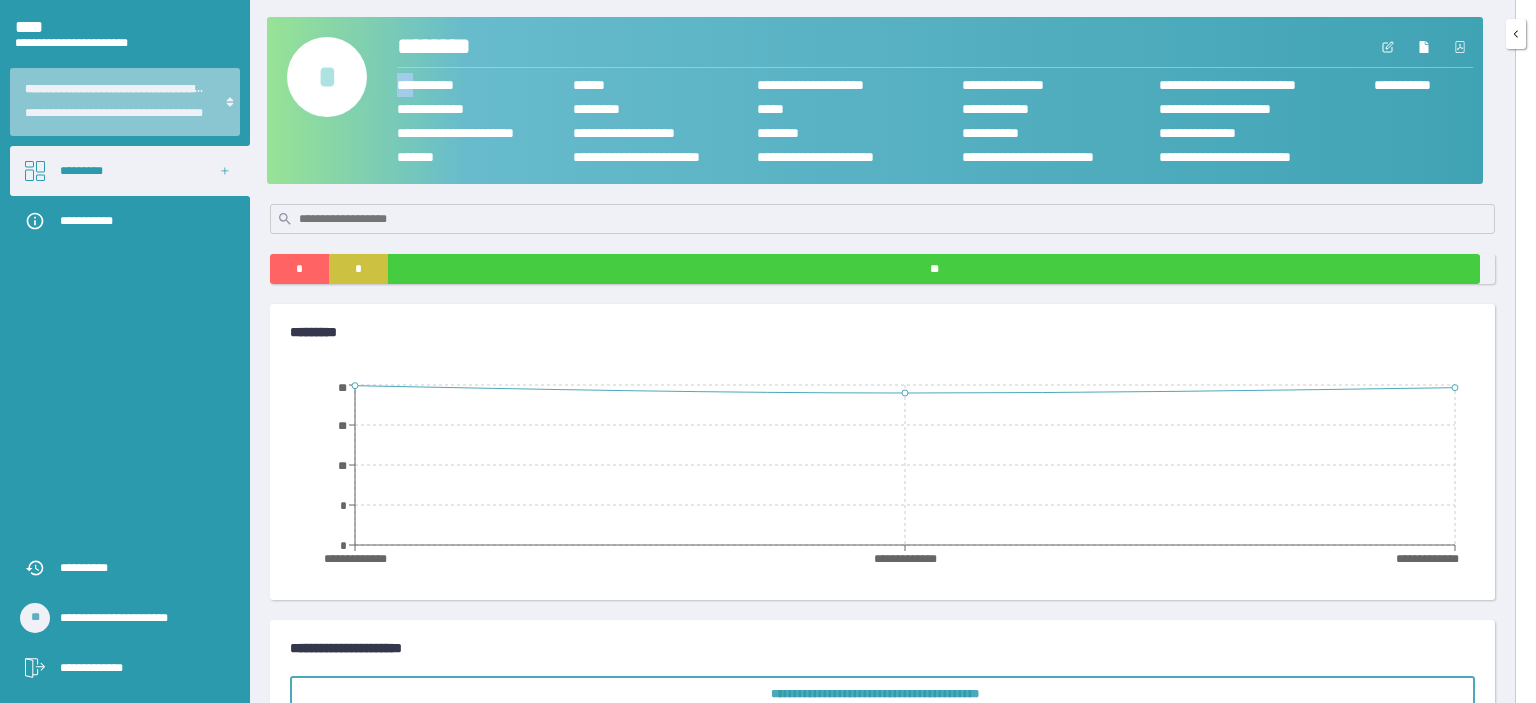 click on "[NAME]" at bounding box center (483, 85) 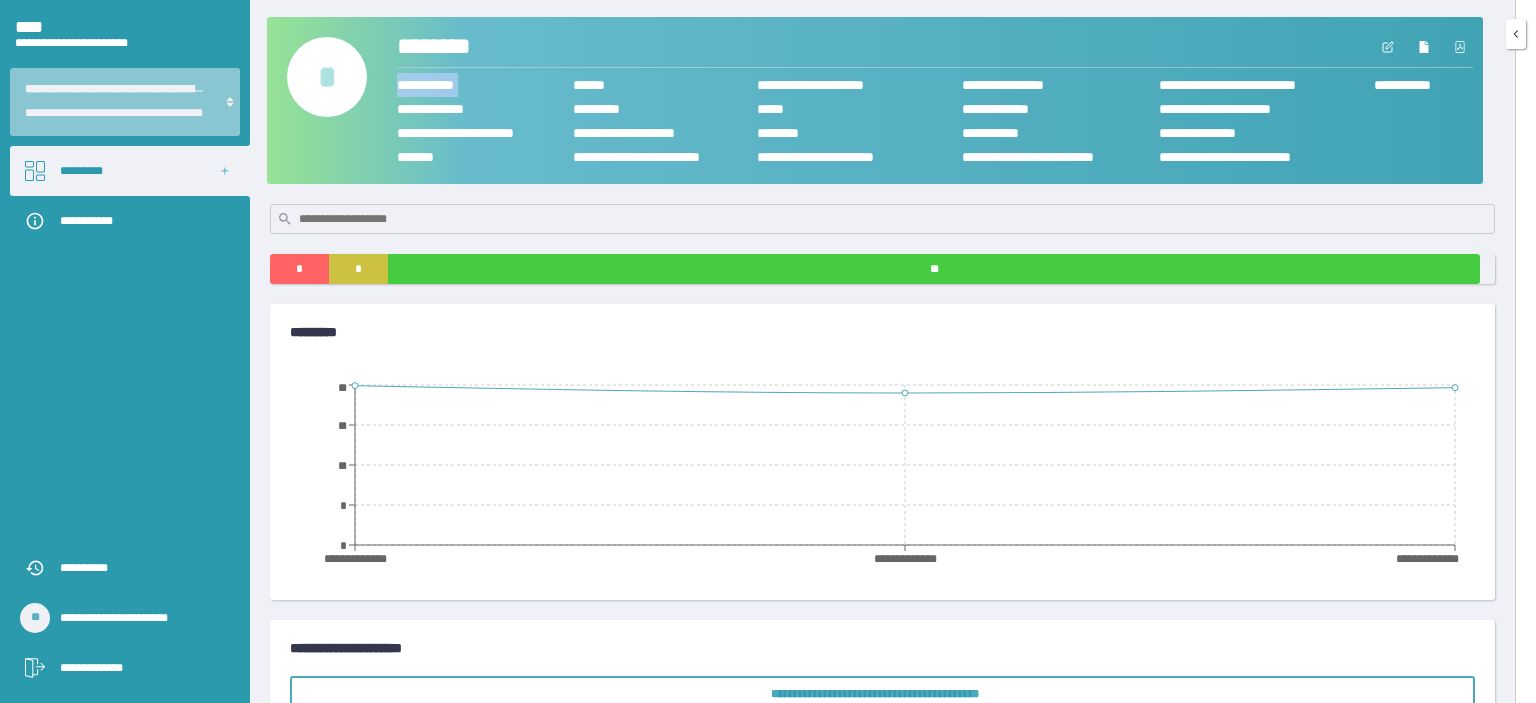 click on "[NAME]" at bounding box center (483, 85) 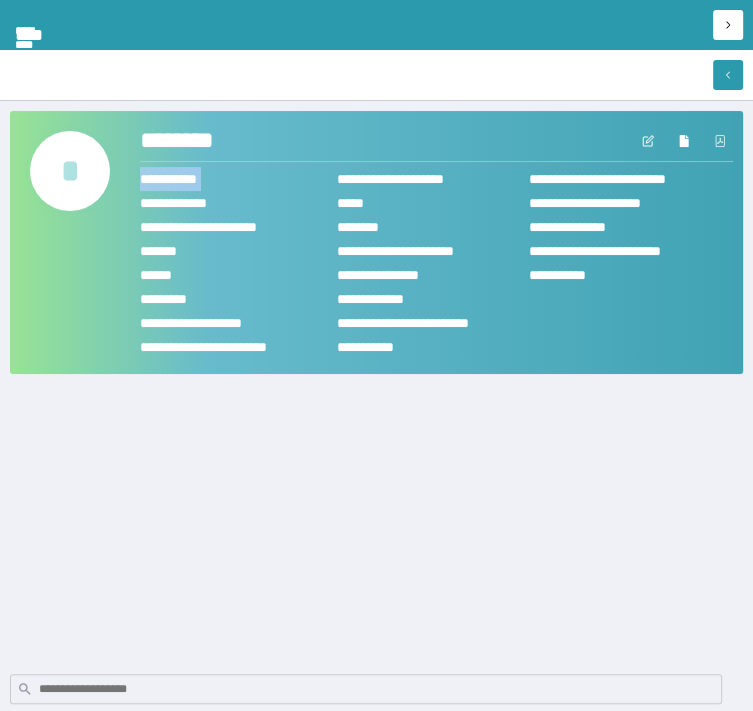 scroll, scrollTop: 790, scrollLeft: 0, axis: vertical 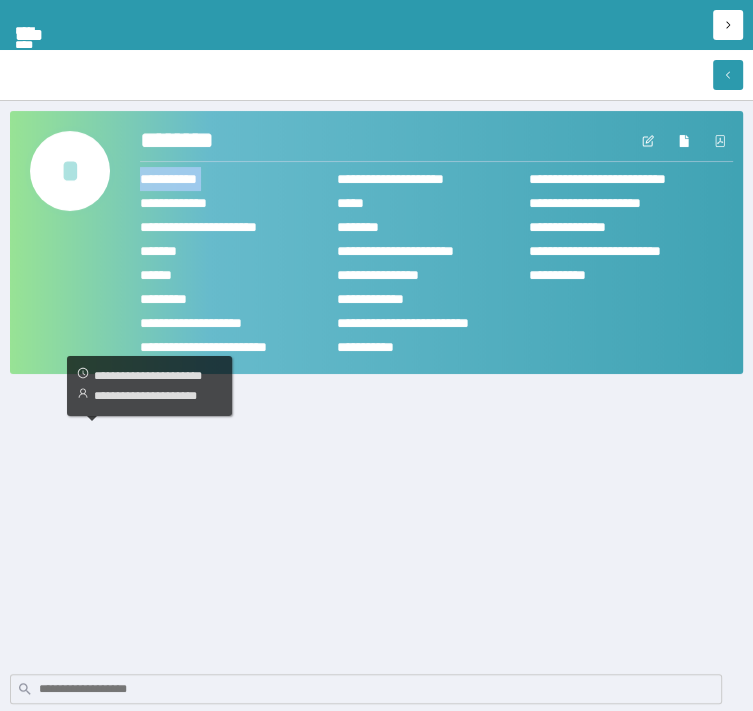 click on "[NAME]" at bounding box center (95, 1444) 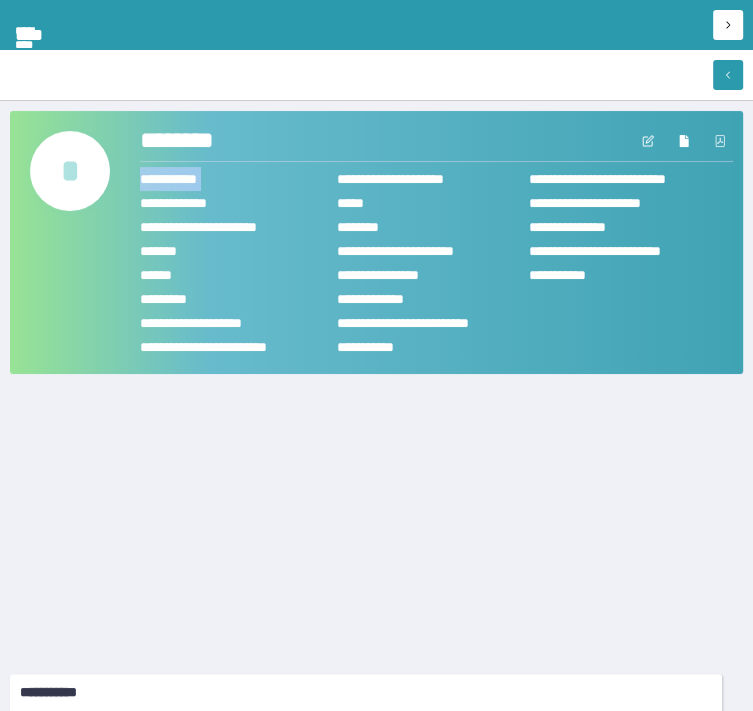scroll, scrollTop: 52, scrollLeft: 0, axis: vertical 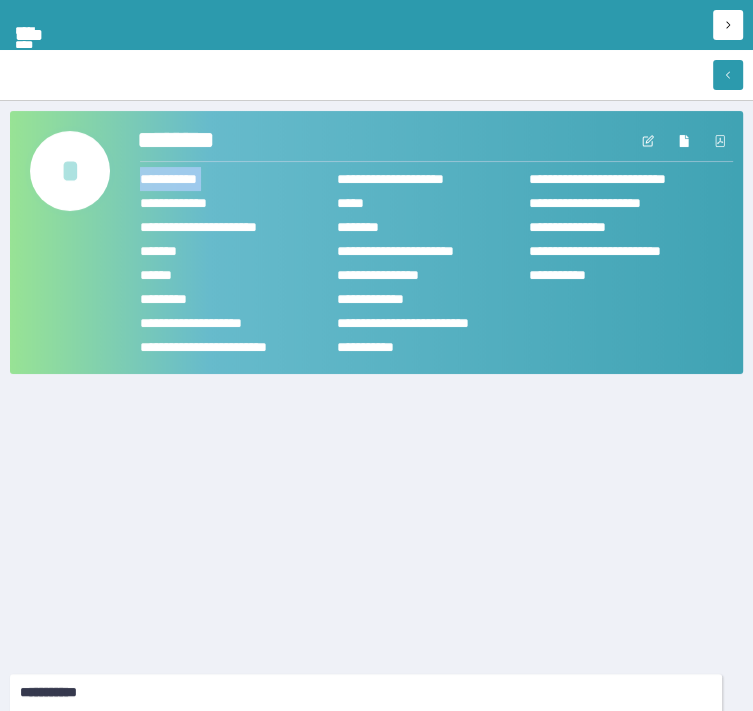 click on "[PHONE]" at bounding box center (195, 141) 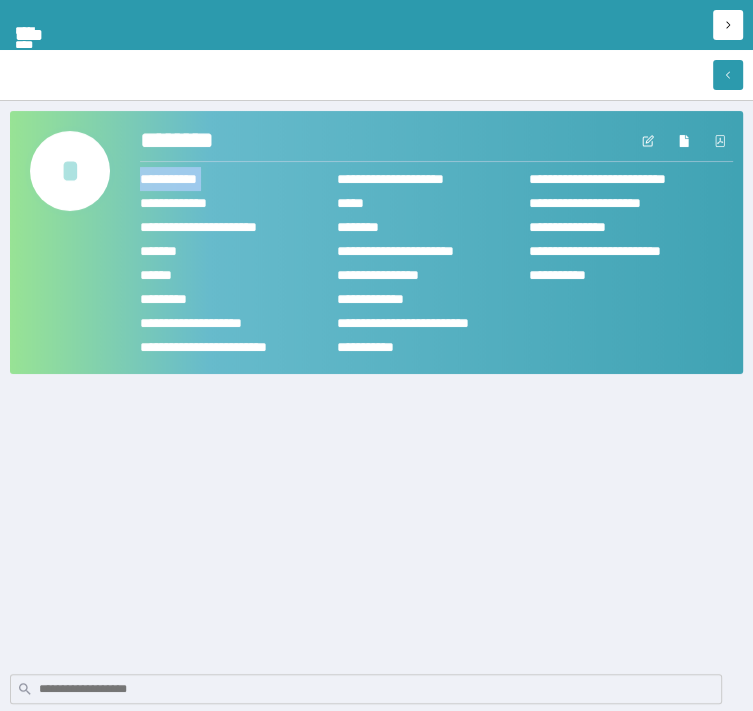 scroll, scrollTop: 908, scrollLeft: 0, axis: vertical 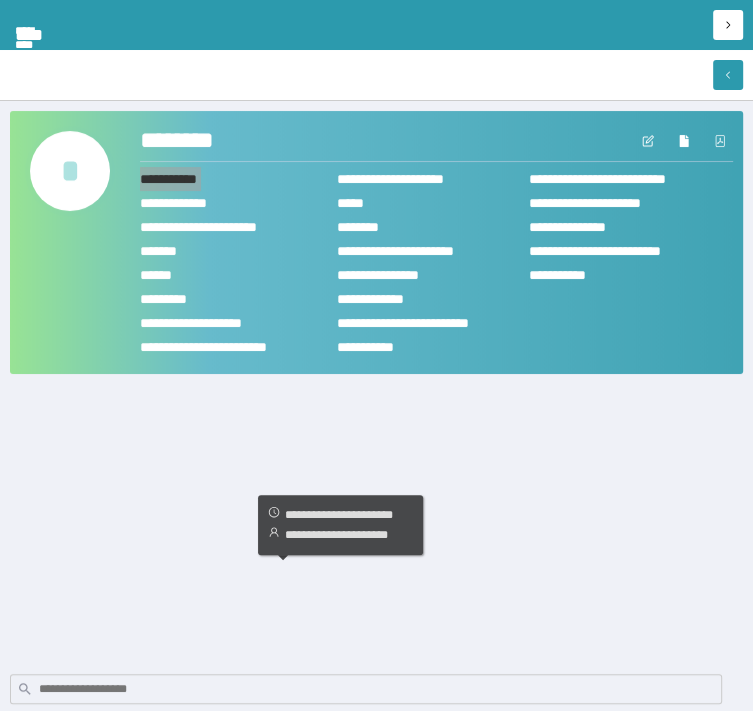 click on "[PASSPORT]" at bounding box center (390, 2882) 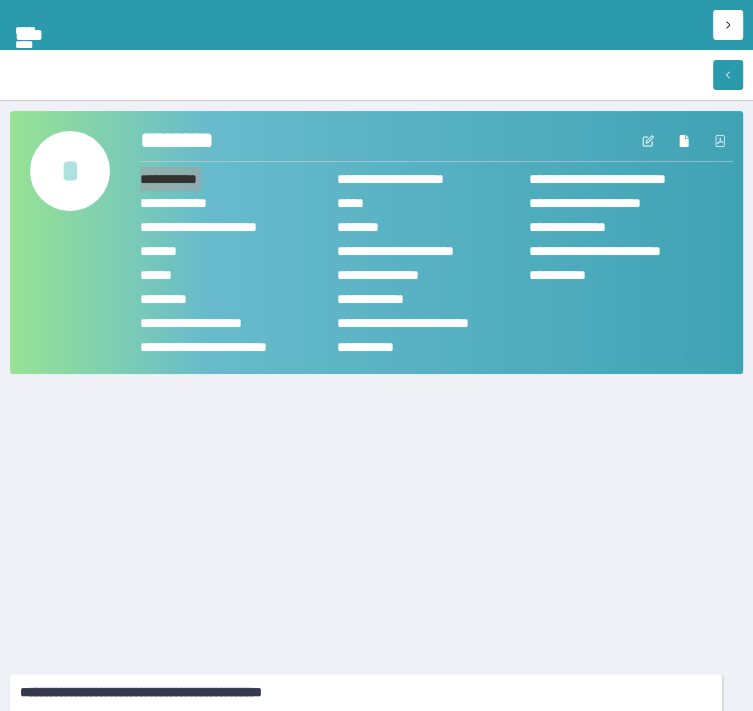 scroll, scrollTop: 52, scrollLeft: 0, axis: vertical 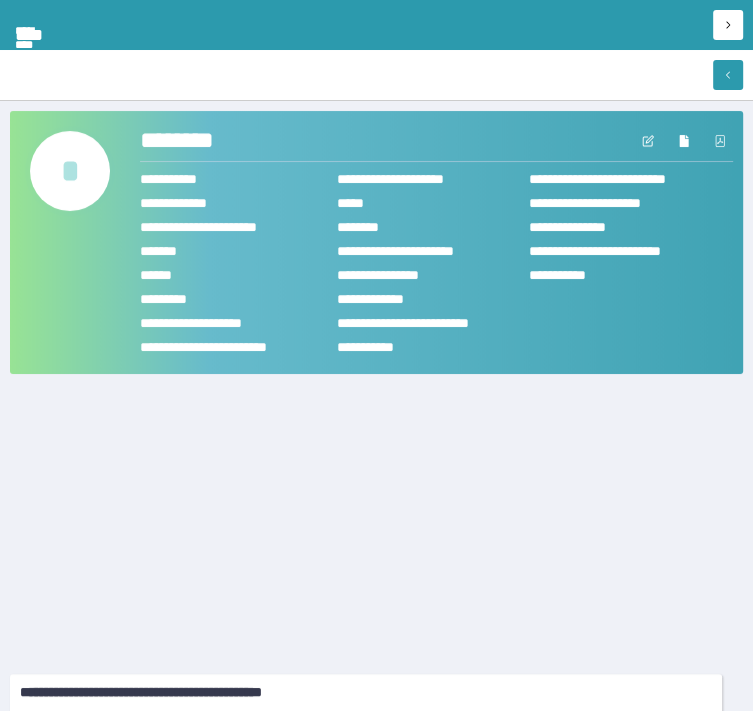 click on "[ADDRESS]" at bounding box center [371, 929] 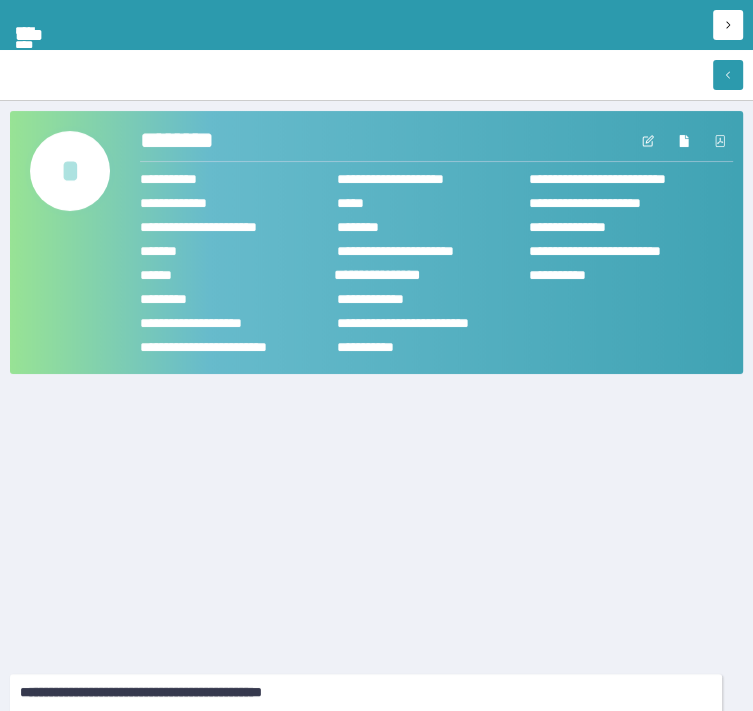 drag, startPoint x: 234, startPoint y: 135, endPoint x: 396, endPoint y: 275, distance: 214.11212 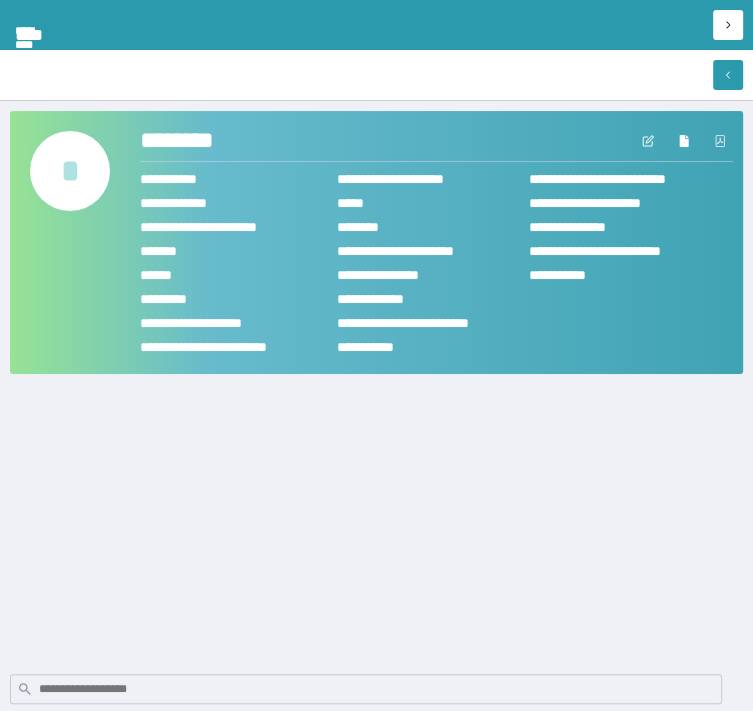 scroll, scrollTop: 0, scrollLeft: 0, axis: both 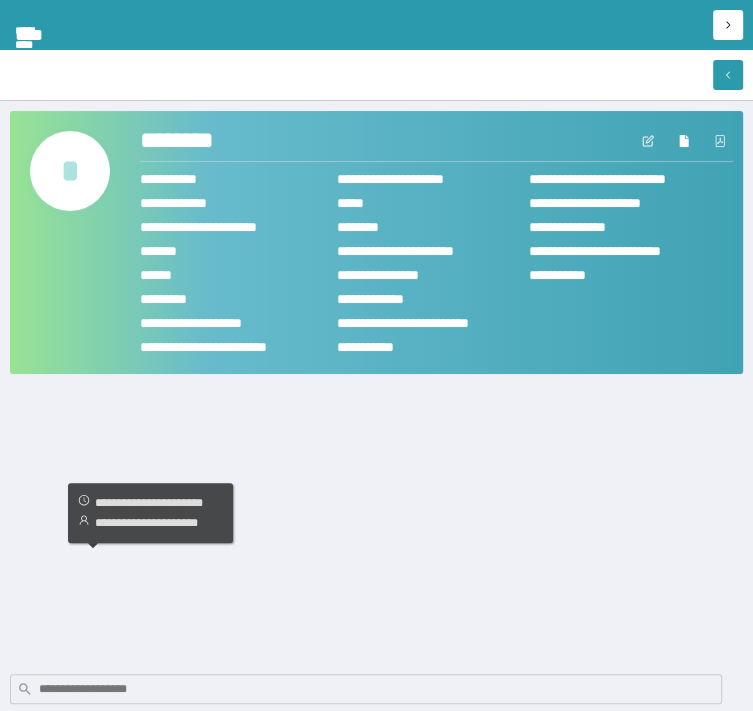 click on "[ADDRESS]" at bounding box center [149, 7257] 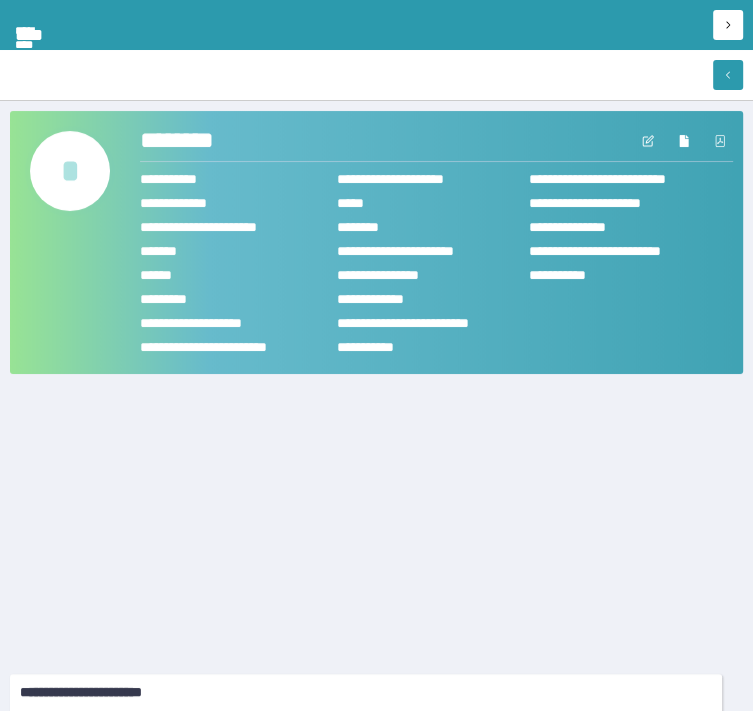 scroll, scrollTop: 52, scrollLeft: 0, axis: vertical 